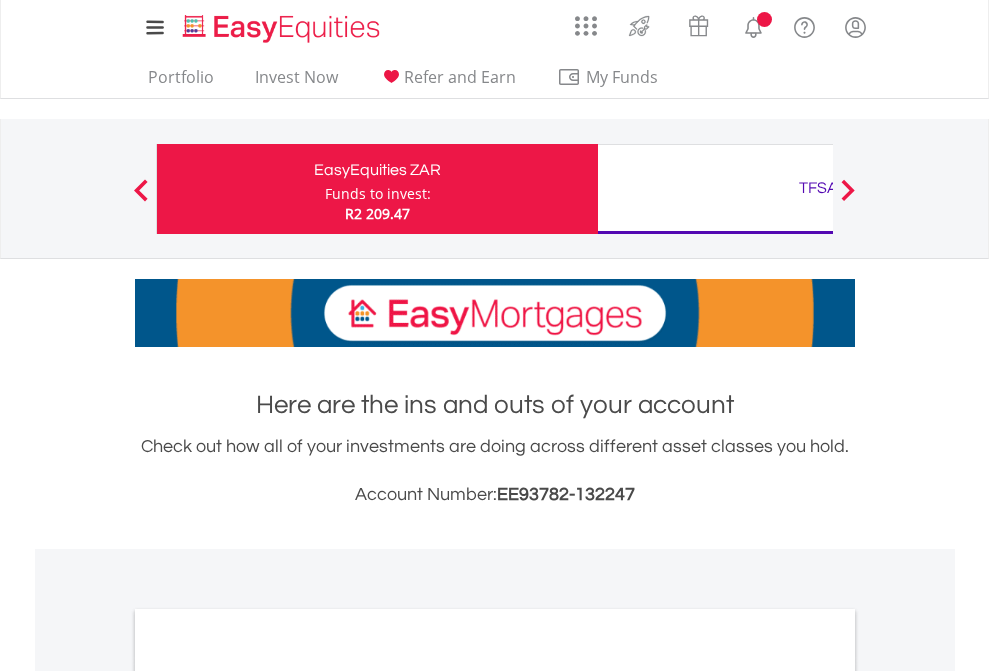 scroll, scrollTop: 0, scrollLeft: 0, axis: both 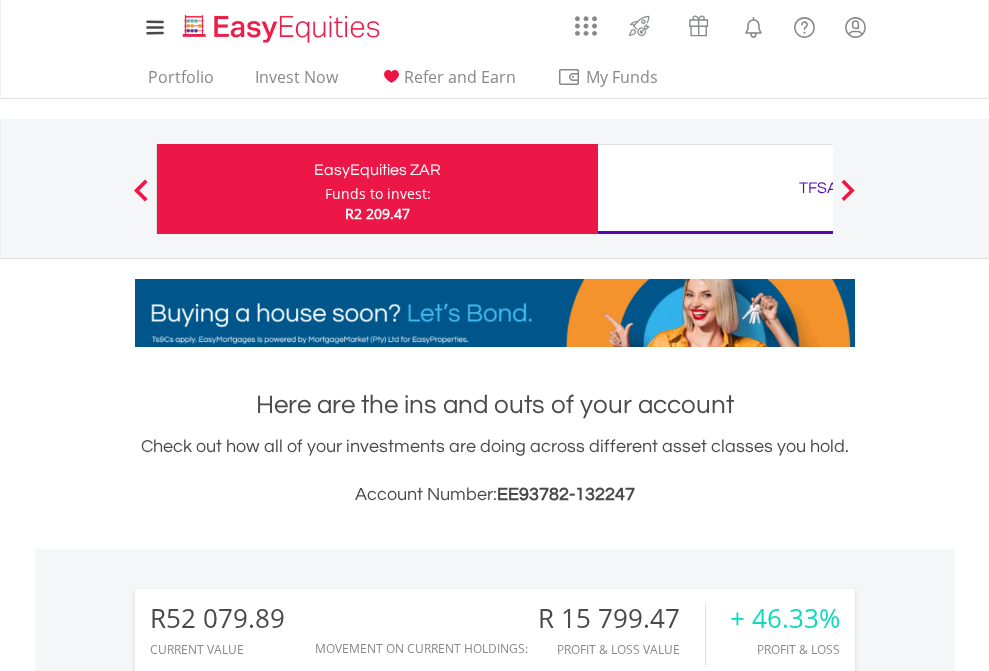 click on "Funds to invest:" at bounding box center [378, 194] 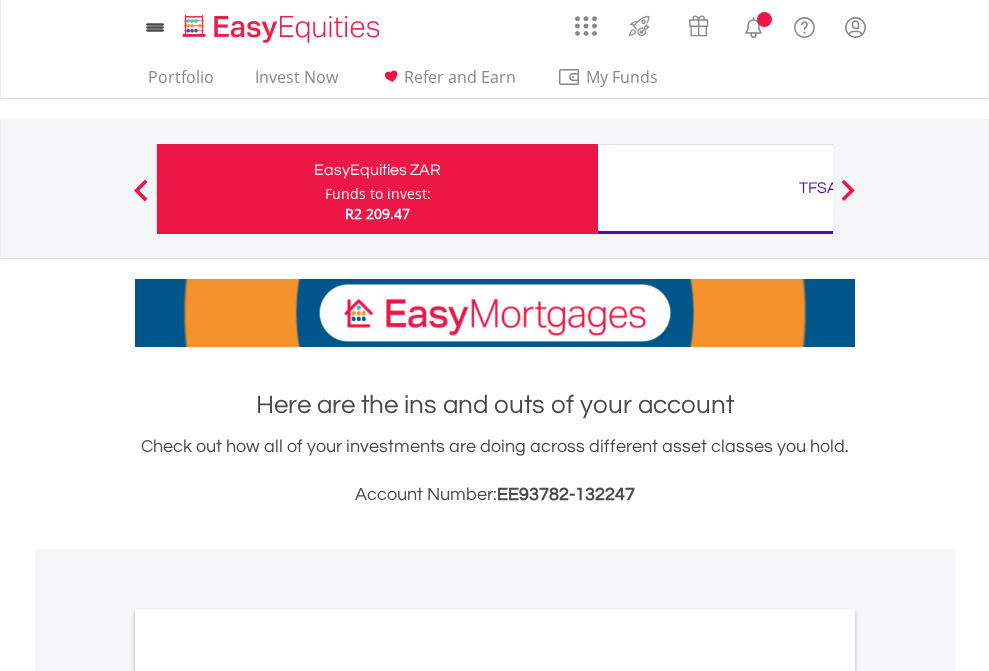 scroll, scrollTop: 0, scrollLeft: 0, axis: both 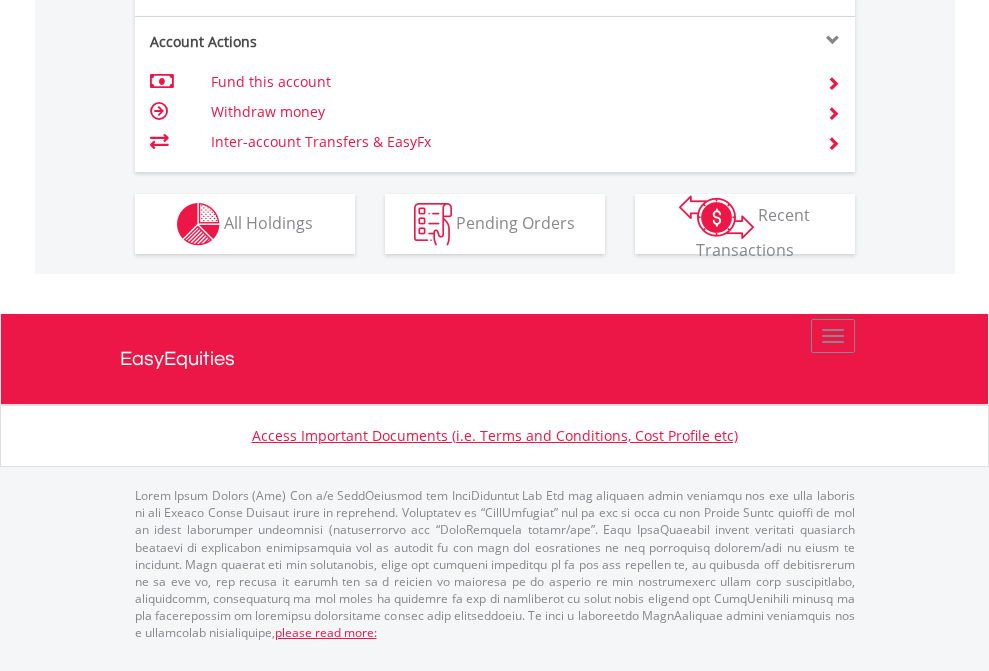 click on "Investment types" at bounding box center [706, -337] 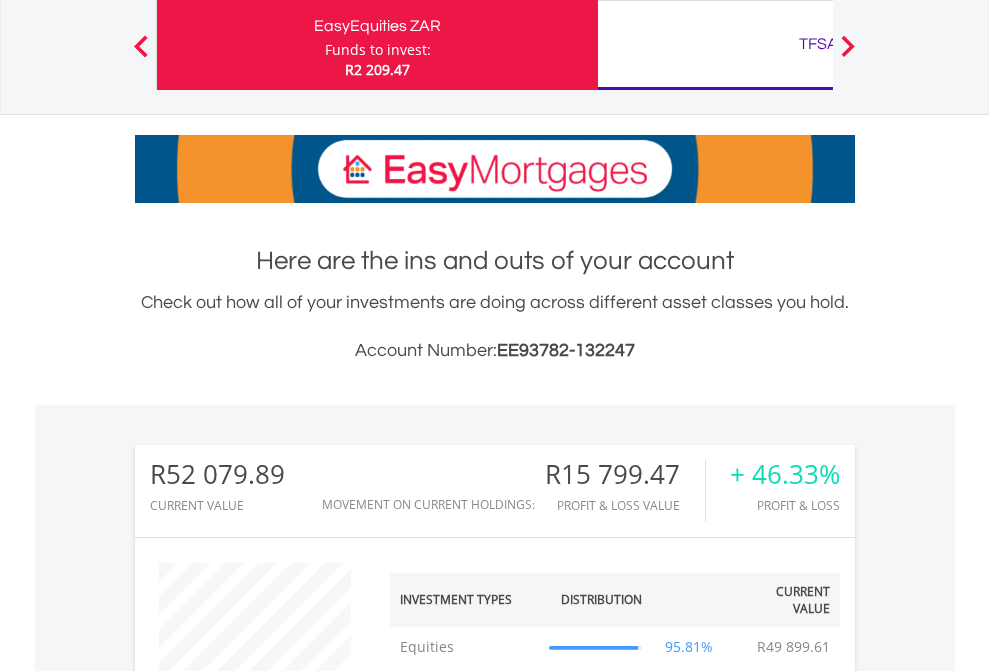 click on "TFSA" at bounding box center (818, 44) 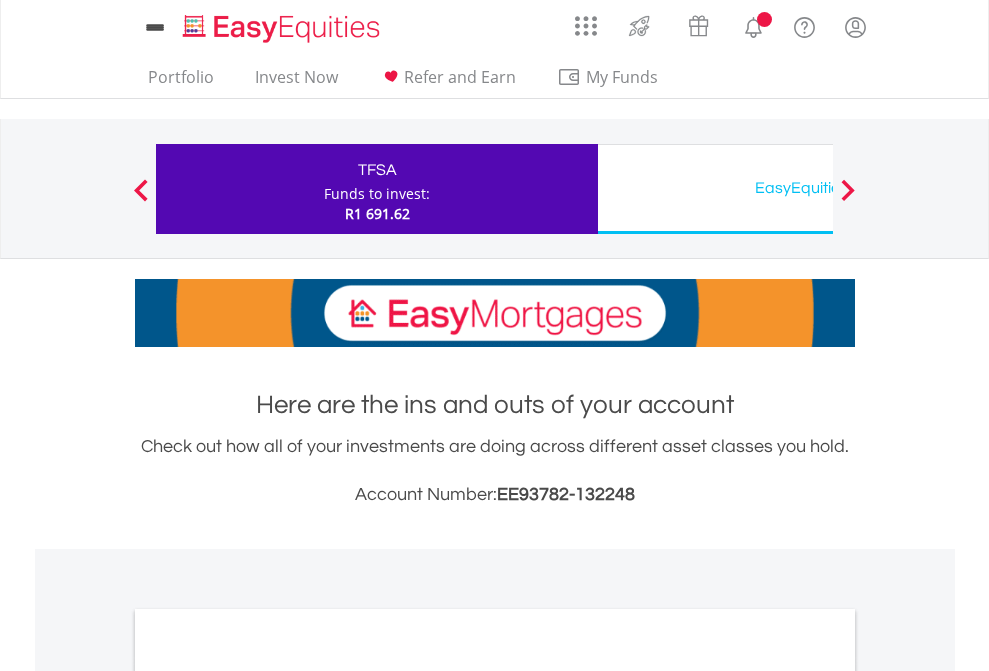 scroll, scrollTop: 0, scrollLeft: 0, axis: both 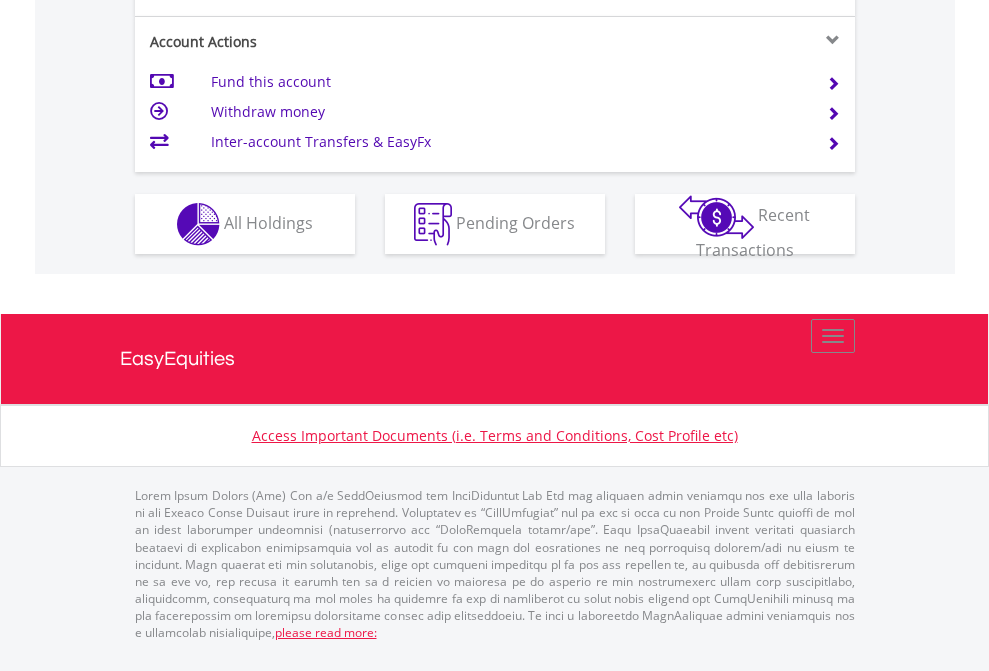 click on "Investment types" at bounding box center (706, -337) 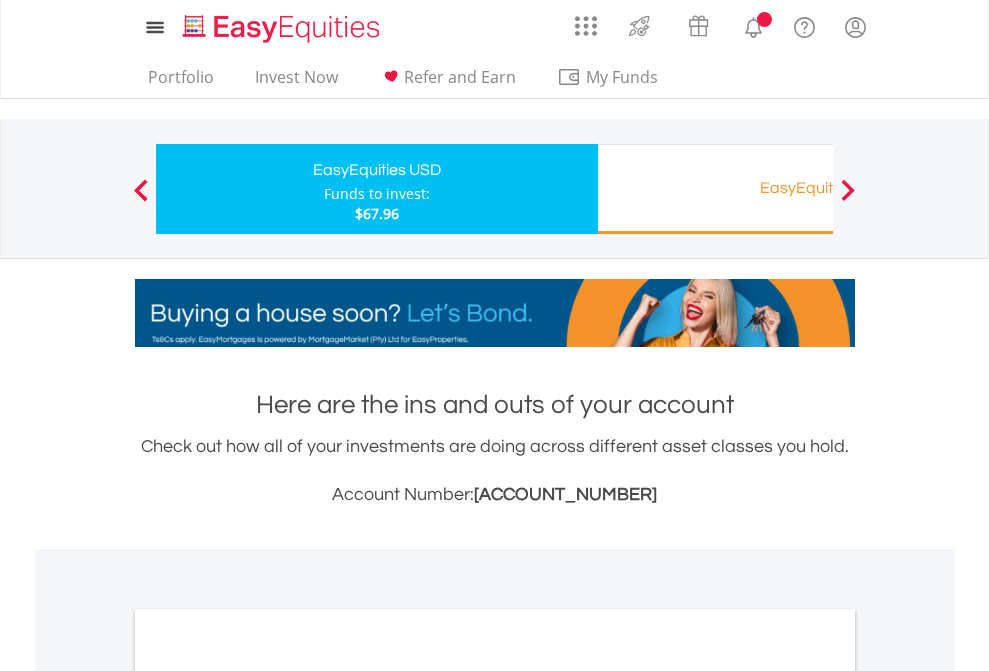 scroll, scrollTop: 0, scrollLeft: 0, axis: both 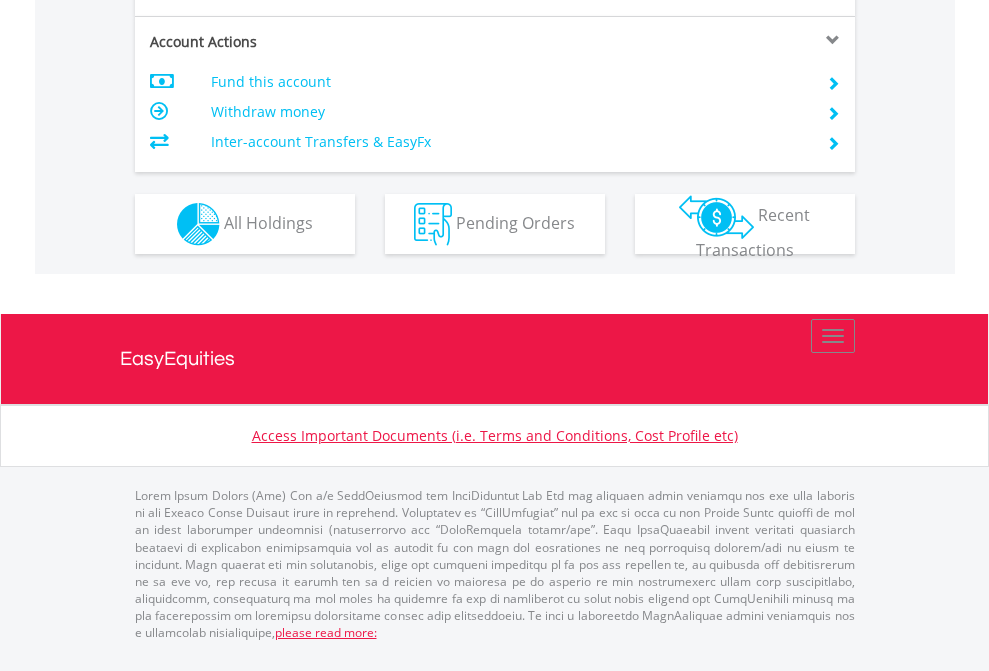 click on "Investment types" at bounding box center (706, -337) 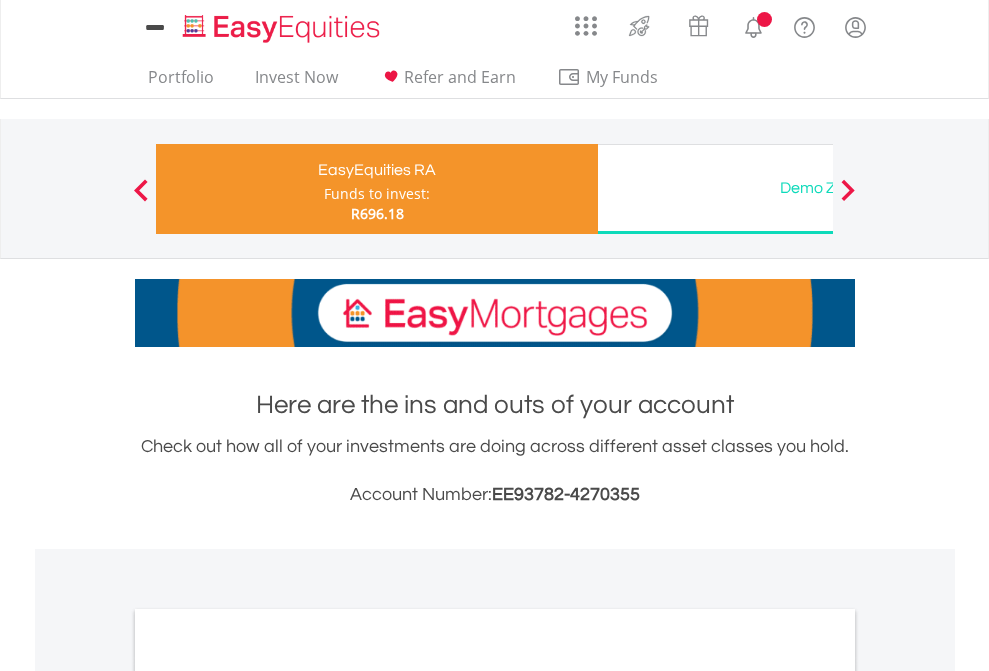 scroll, scrollTop: 0, scrollLeft: 0, axis: both 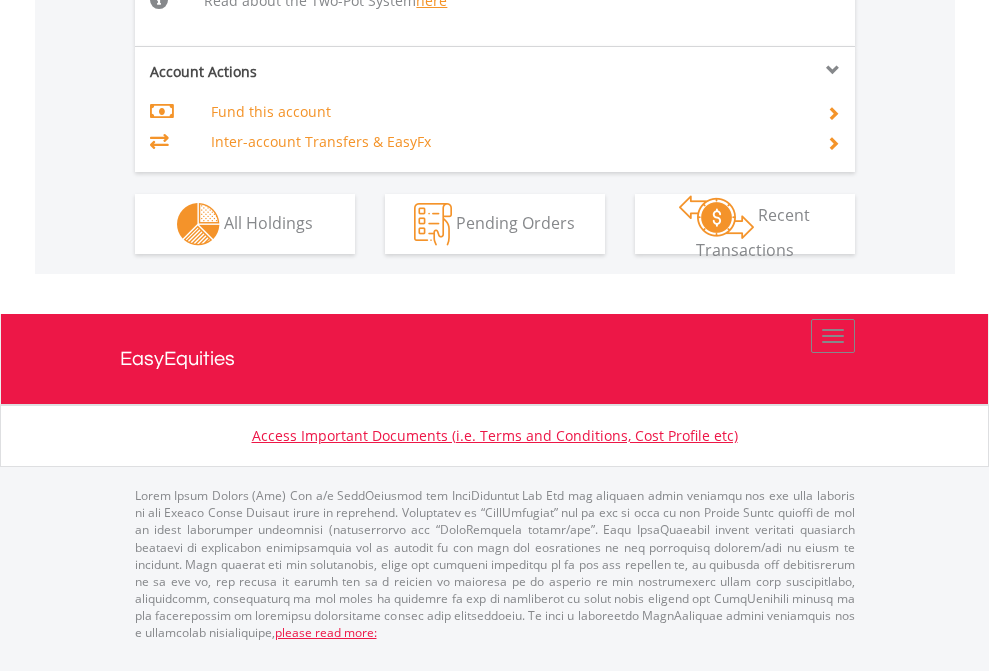 click on "Investment types" at bounding box center [706, -518] 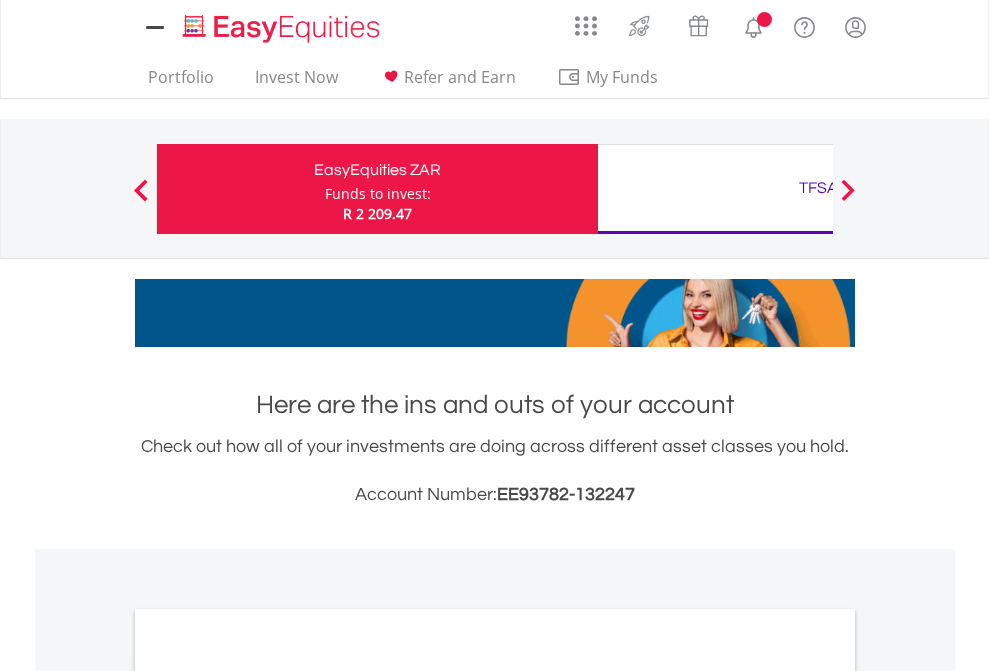scroll, scrollTop: 0, scrollLeft: 0, axis: both 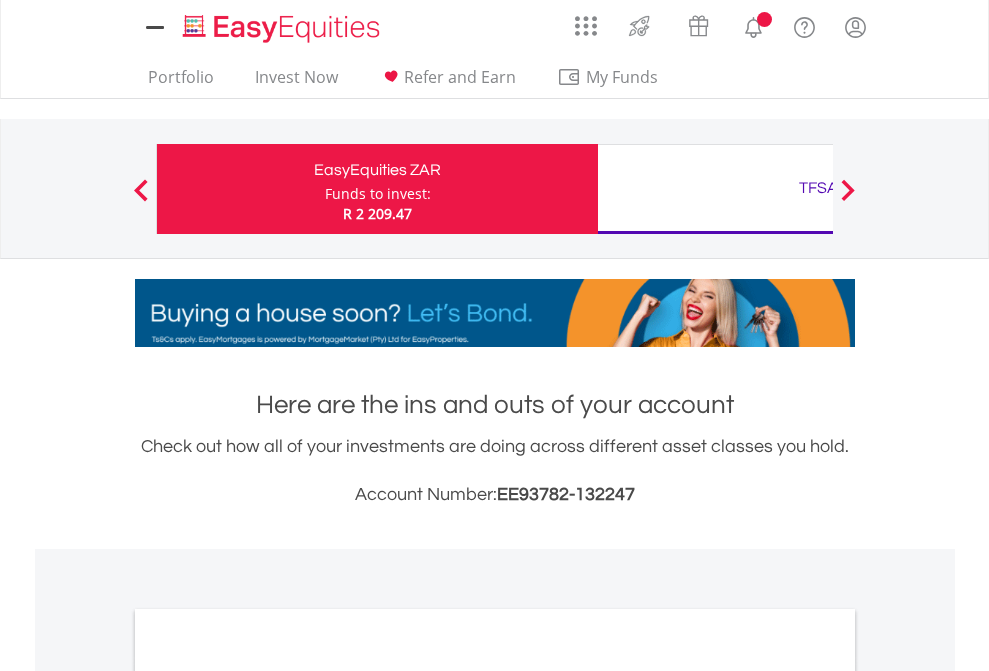 click on "All Holdings" at bounding box center [268, 1096] 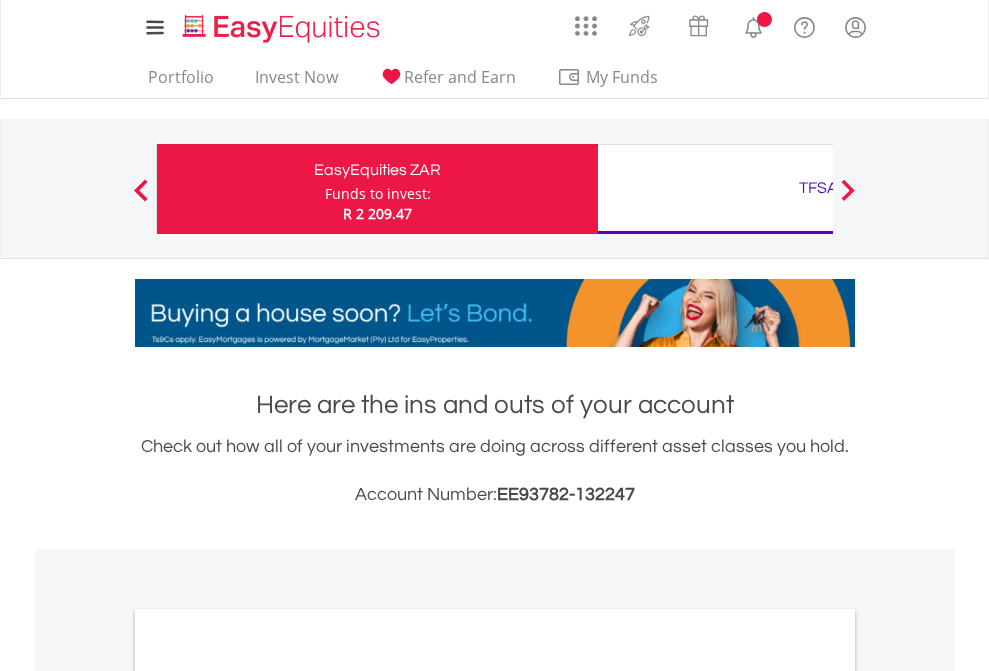scroll, scrollTop: 1202, scrollLeft: 0, axis: vertical 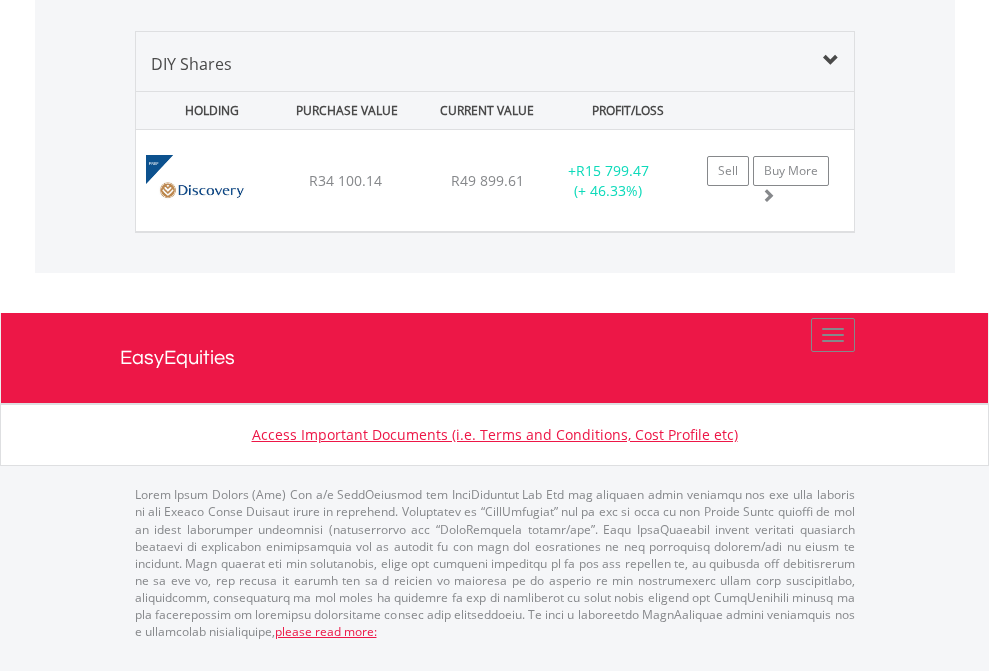 click on "TFSA" at bounding box center [818, -1419] 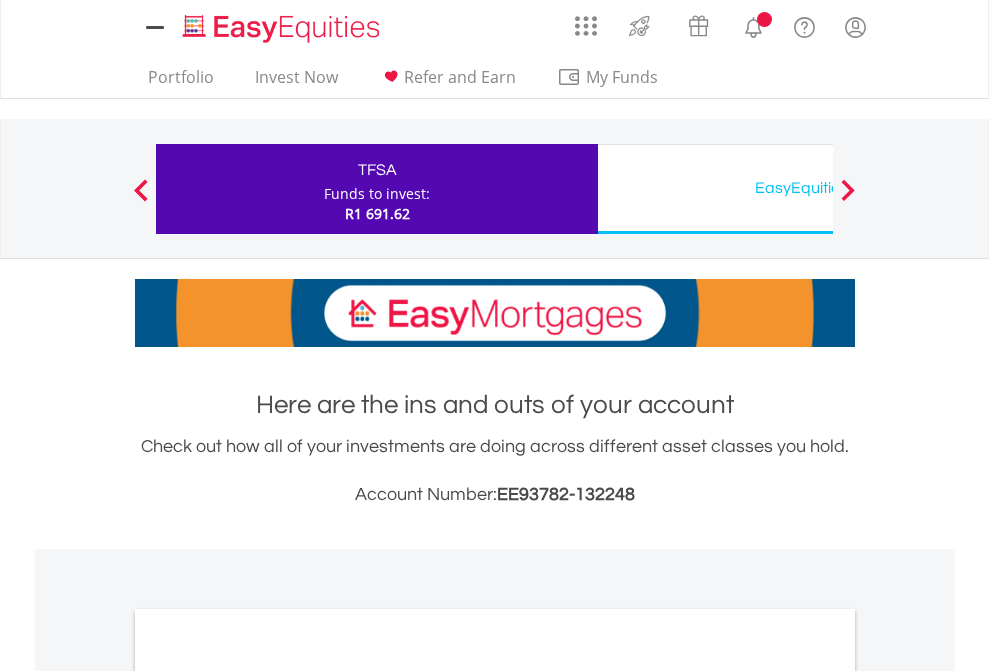 scroll, scrollTop: 0, scrollLeft: 0, axis: both 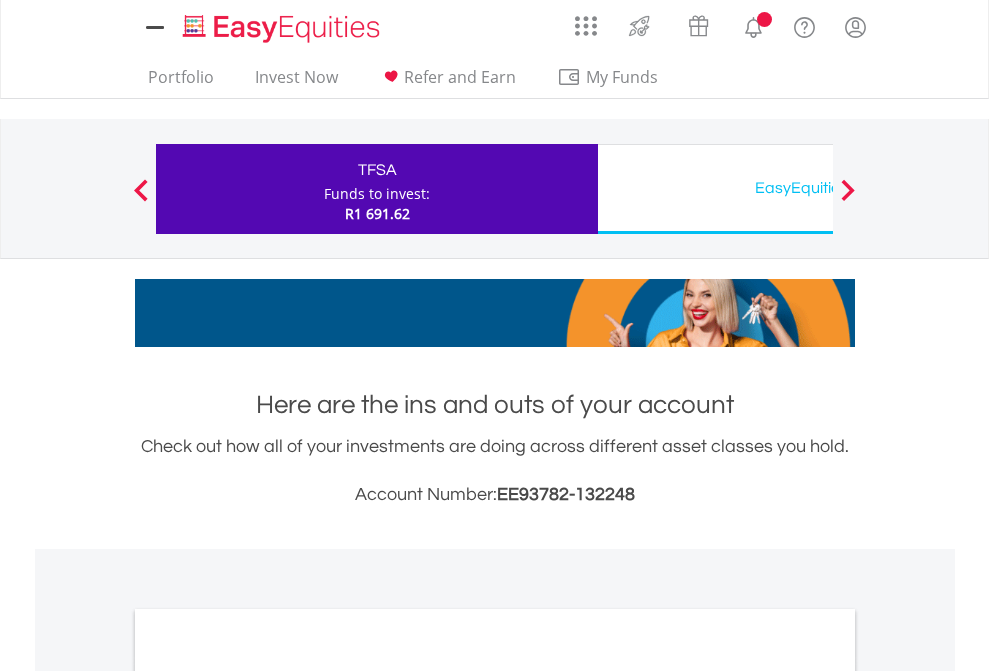 click on "All Holdings" at bounding box center (268, 1096) 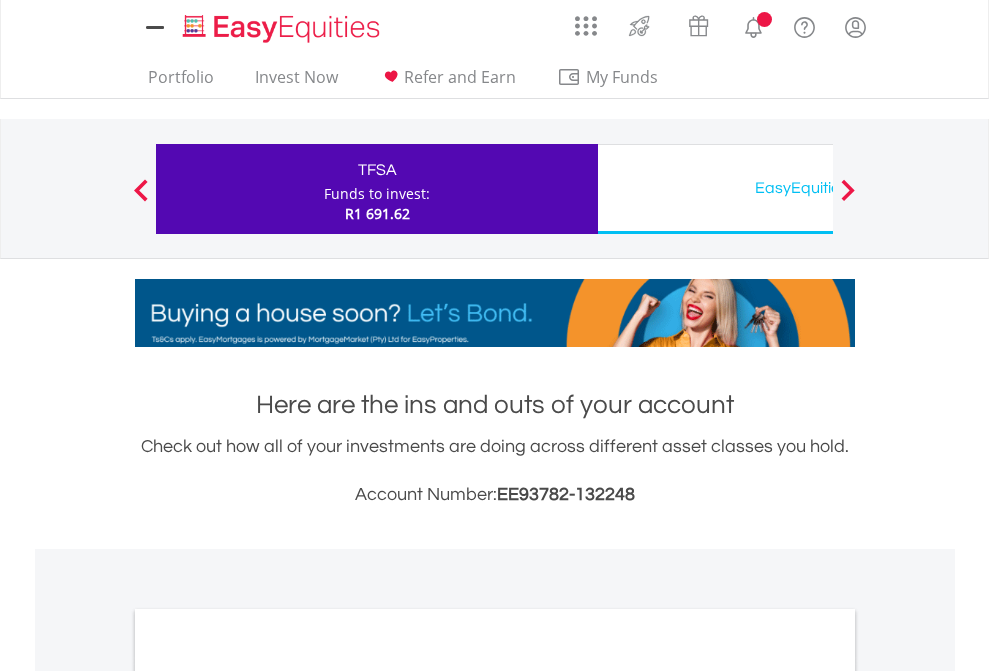 scroll, scrollTop: 1202, scrollLeft: 0, axis: vertical 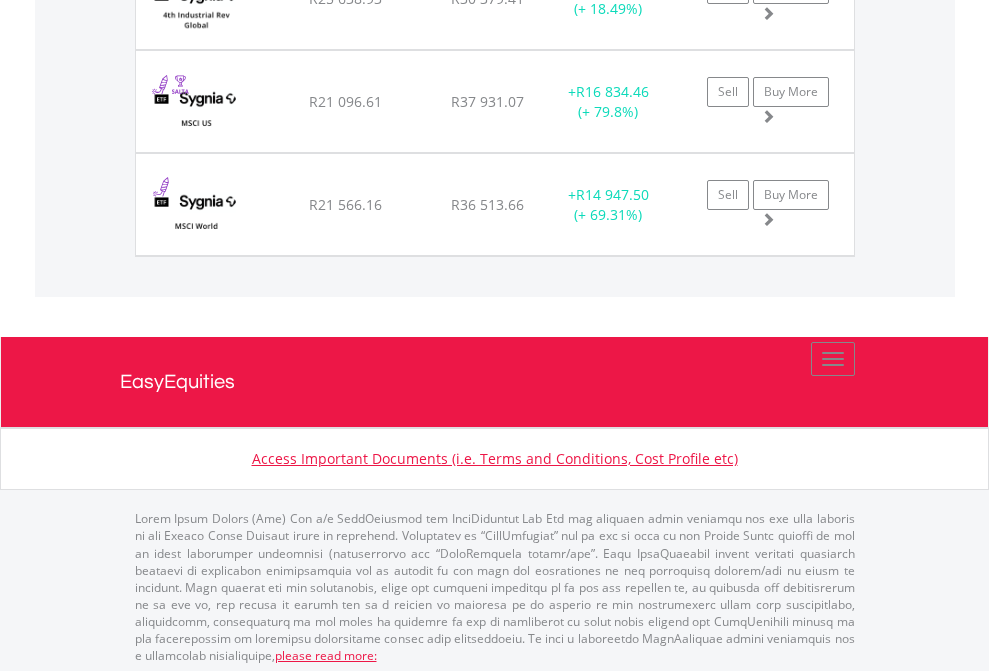 click on "EasyEquities USD" at bounding box center [818, -2116] 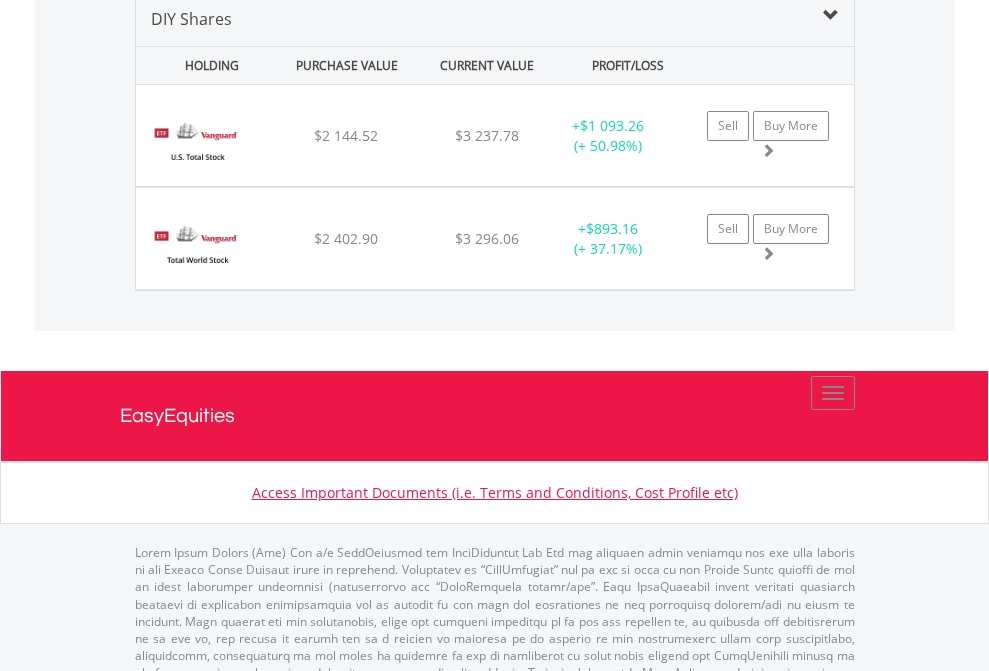 scroll, scrollTop: 1933, scrollLeft: 0, axis: vertical 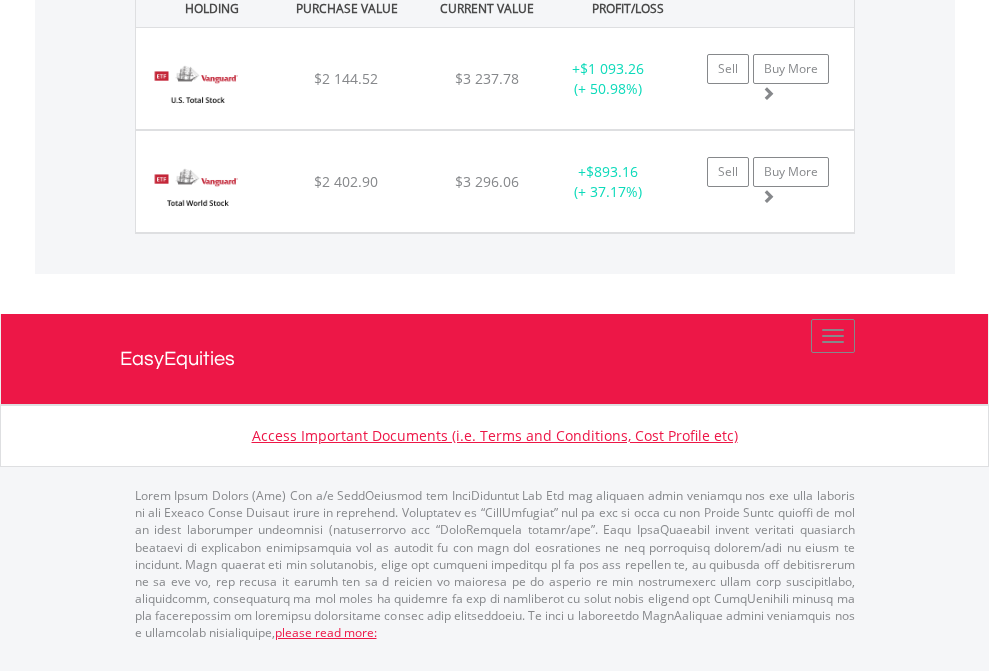 click on "EasyEquities RA" at bounding box center (818, -1071) 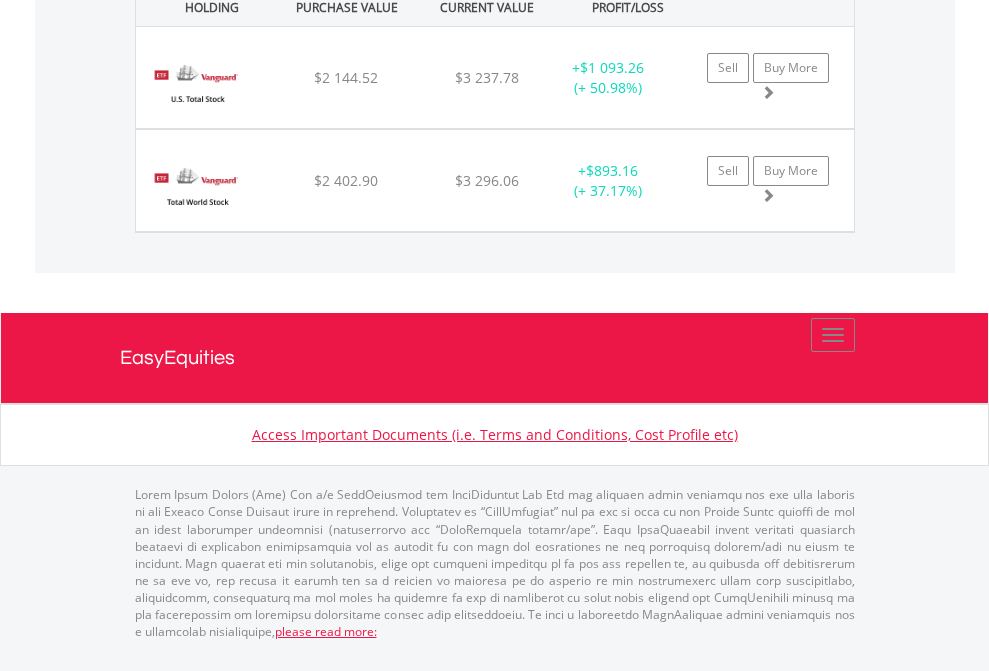 scroll, scrollTop: 144, scrollLeft: 0, axis: vertical 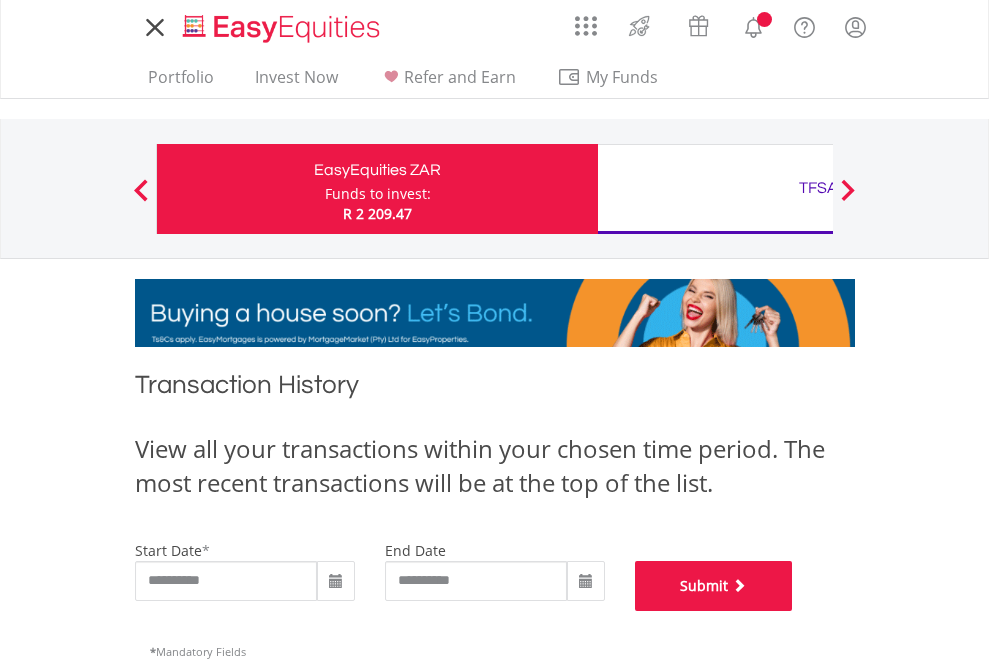 click on "Submit" at bounding box center [714, 586] 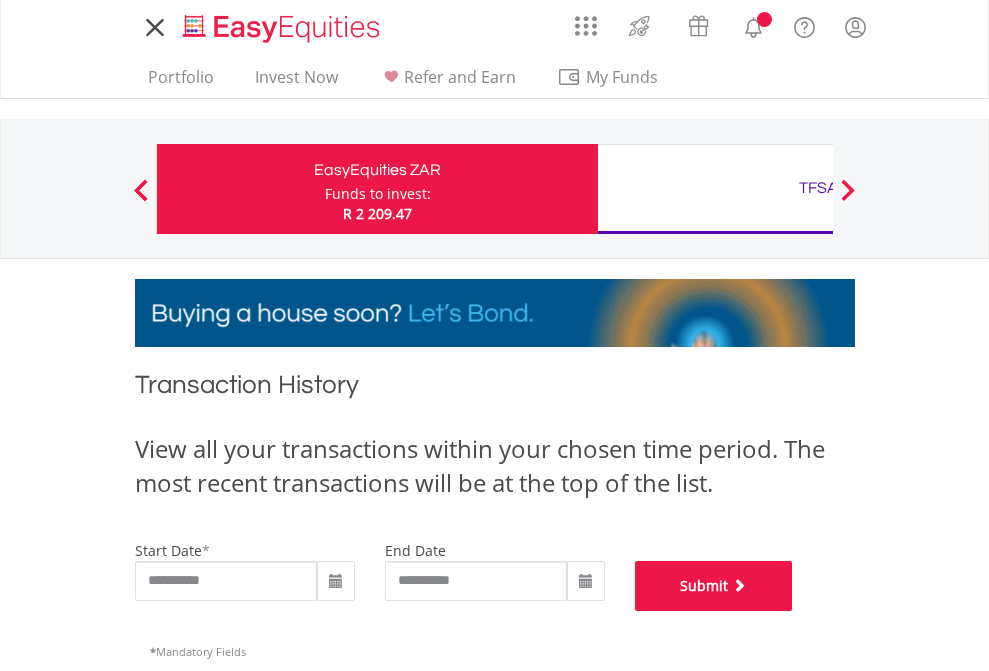 scroll, scrollTop: 811, scrollLeft: 0, axis: vertical 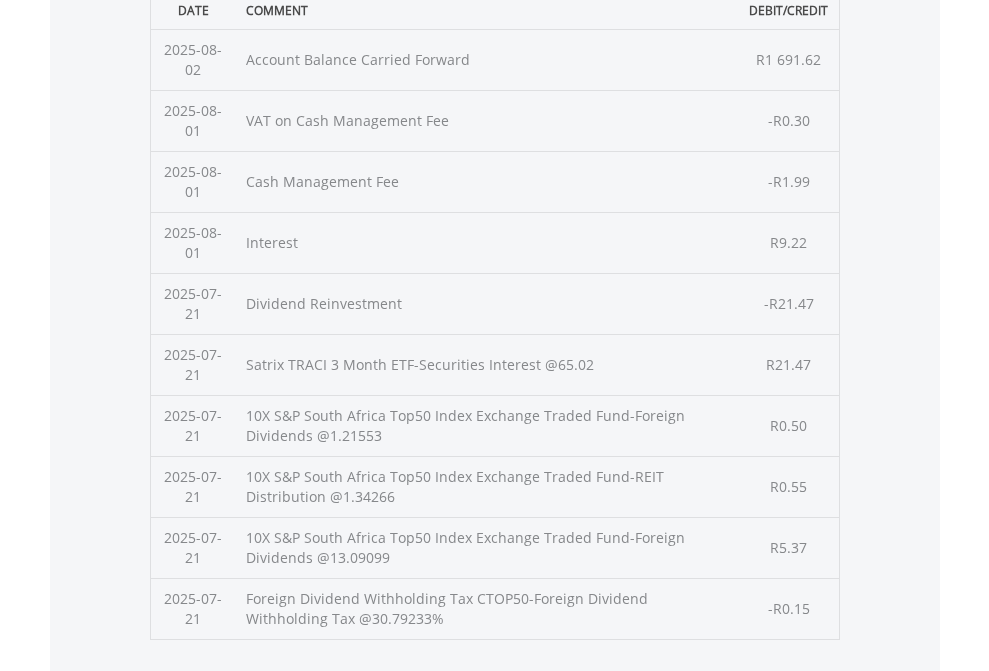 click on "Submit" at bounding box center [714, -225] 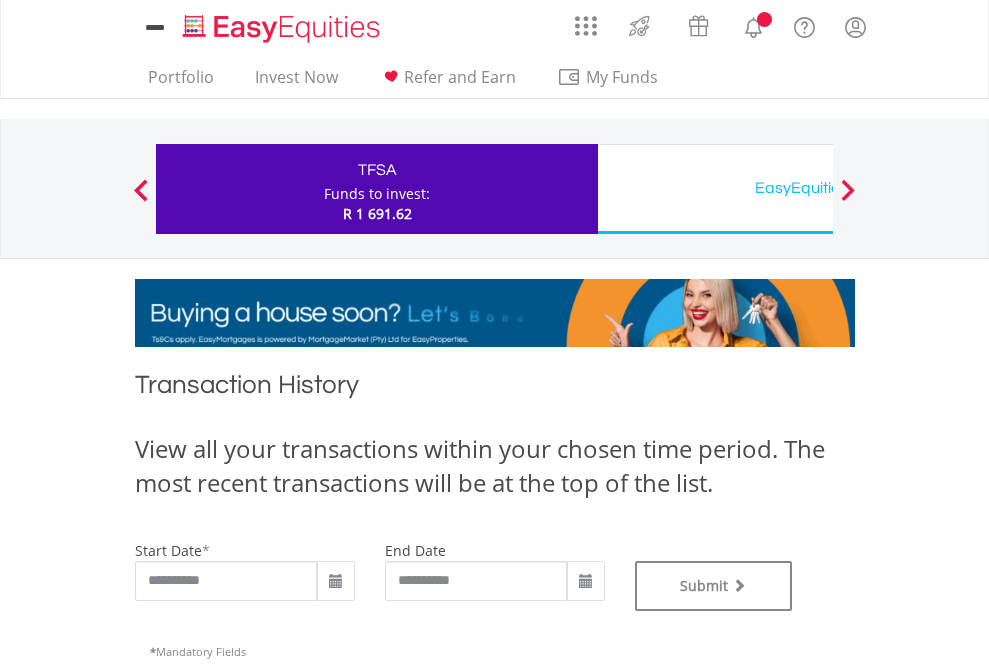 scroll, scrollTop: 0, scrollLeft: 0, axis: both 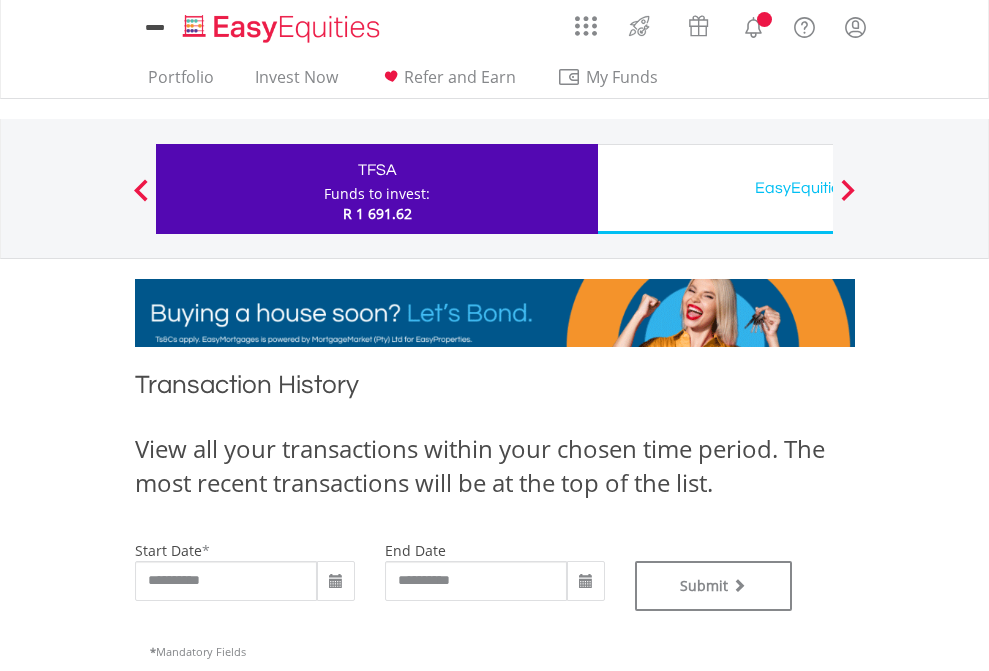 click on "EasyEquities USD" at bounding box center (818, 188) 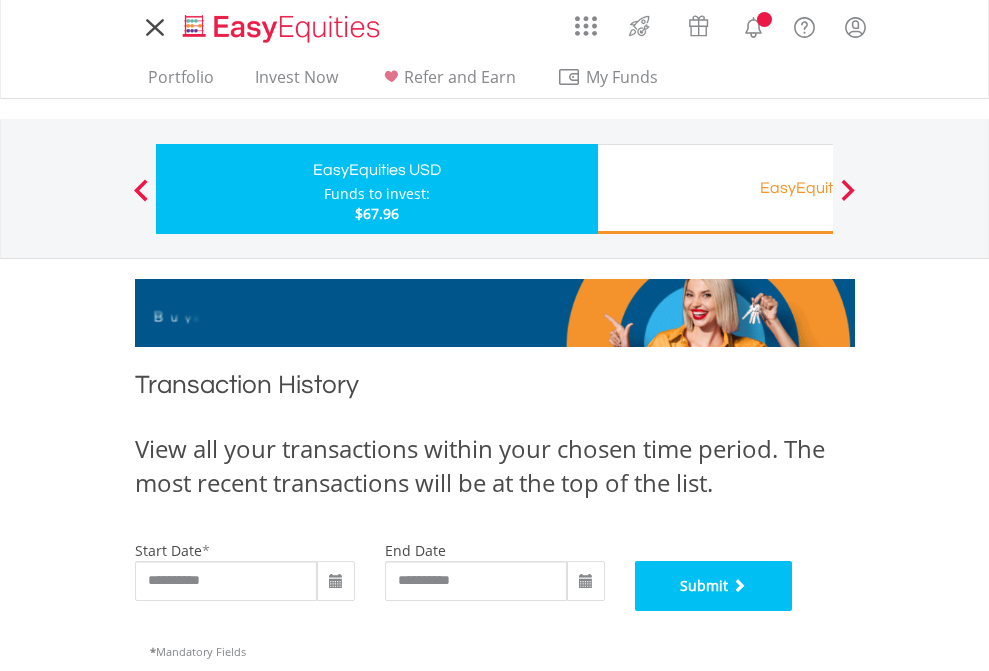 click on "Submit" at bounding box center (714, 586) 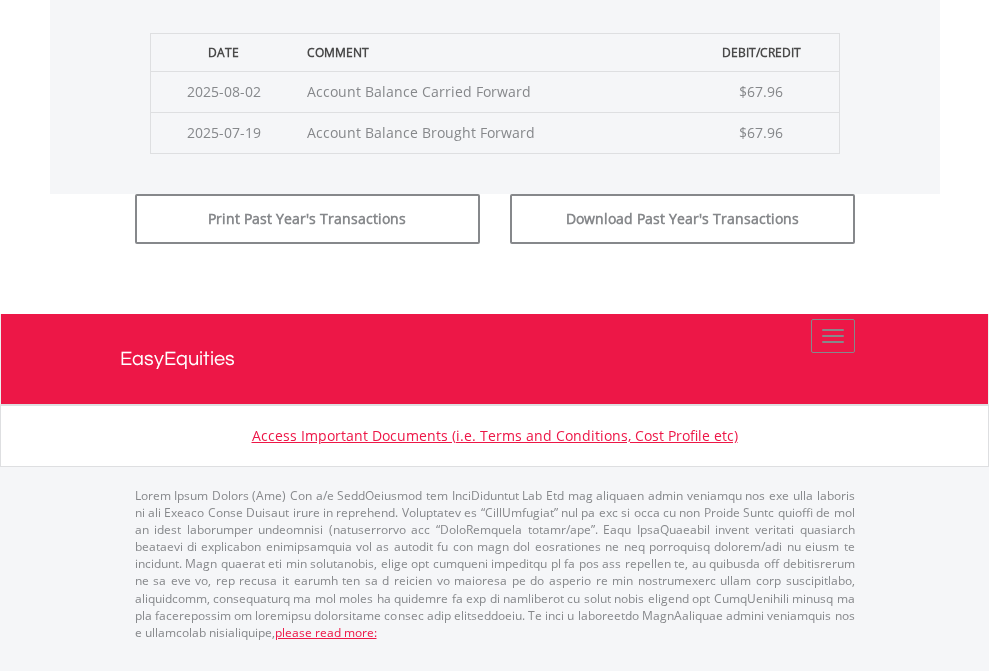 scroll, scrollTop: 811, scrollLeft: 0, axis: vertical 